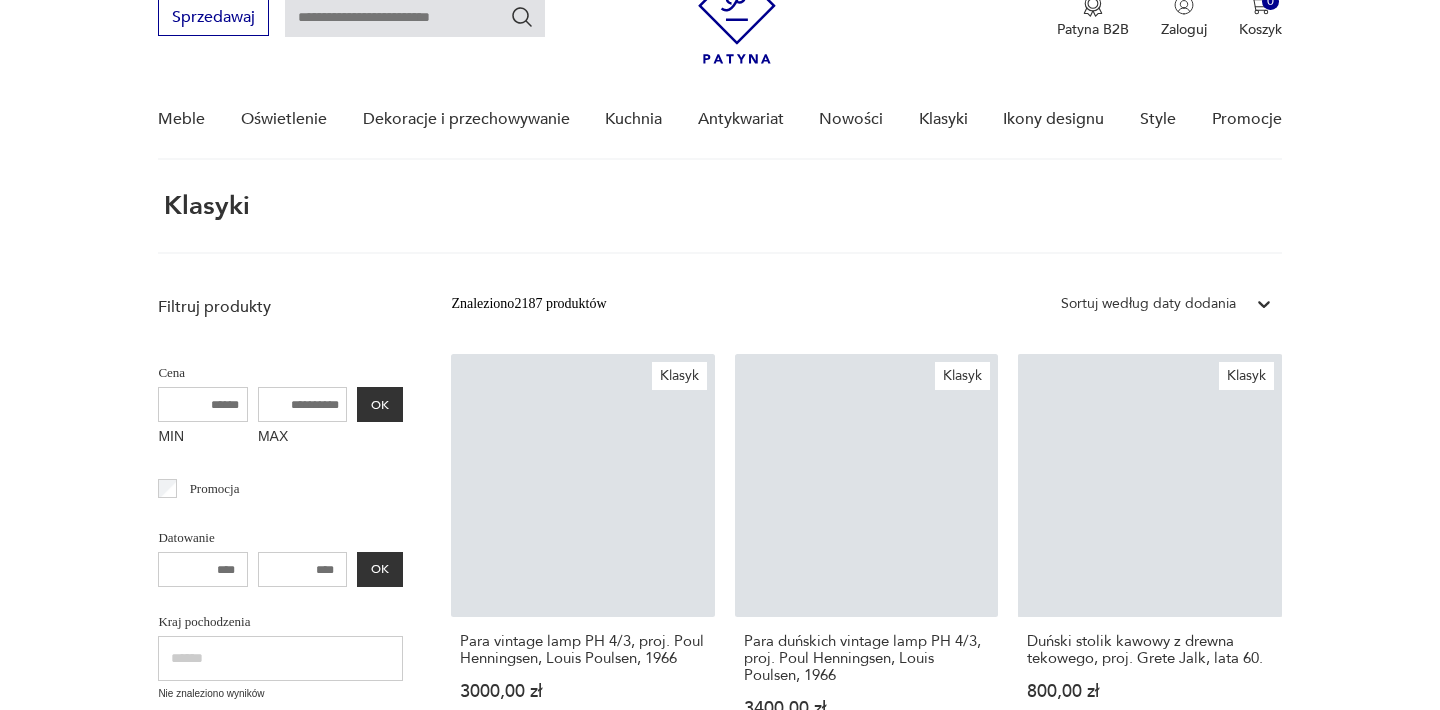 scroll, scrollTop: 90, scrollLeft: 0, axis: vertical 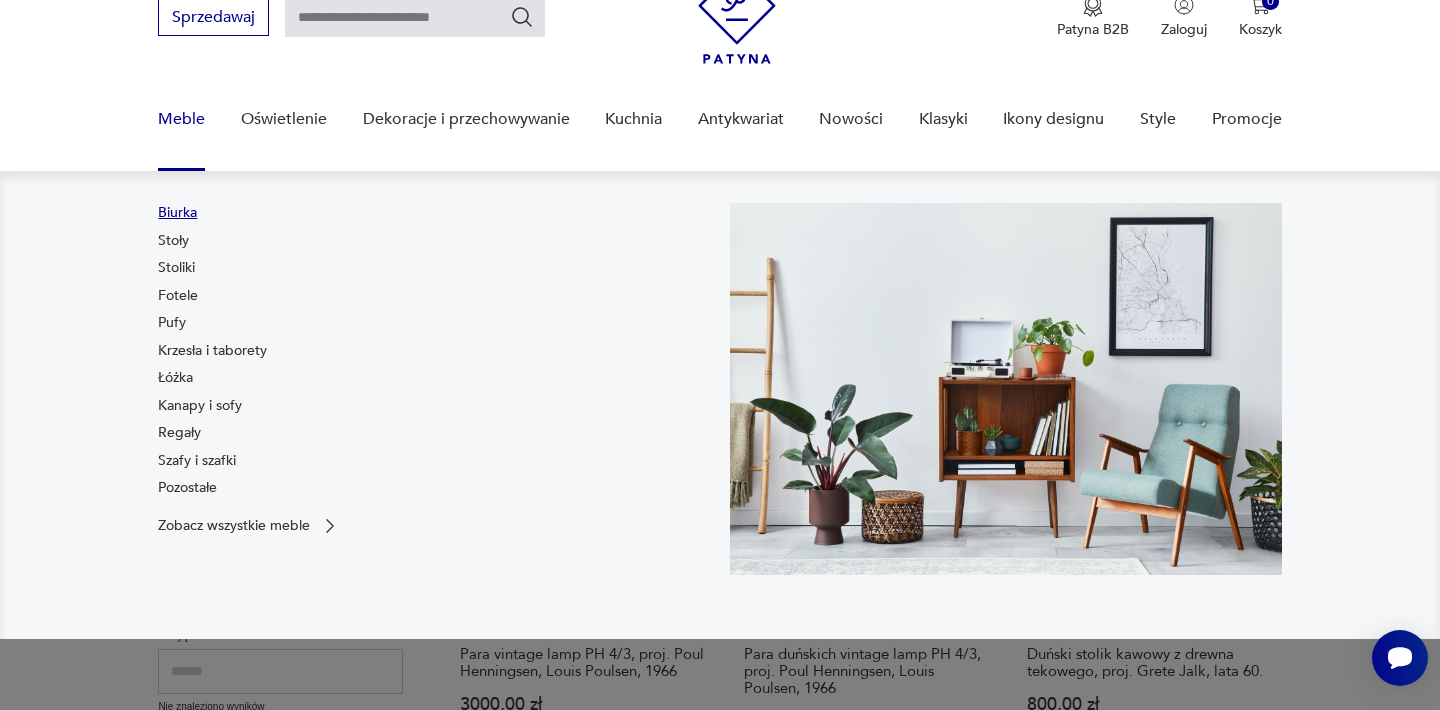 click on "Biurka" at bounding box center (177, 213) 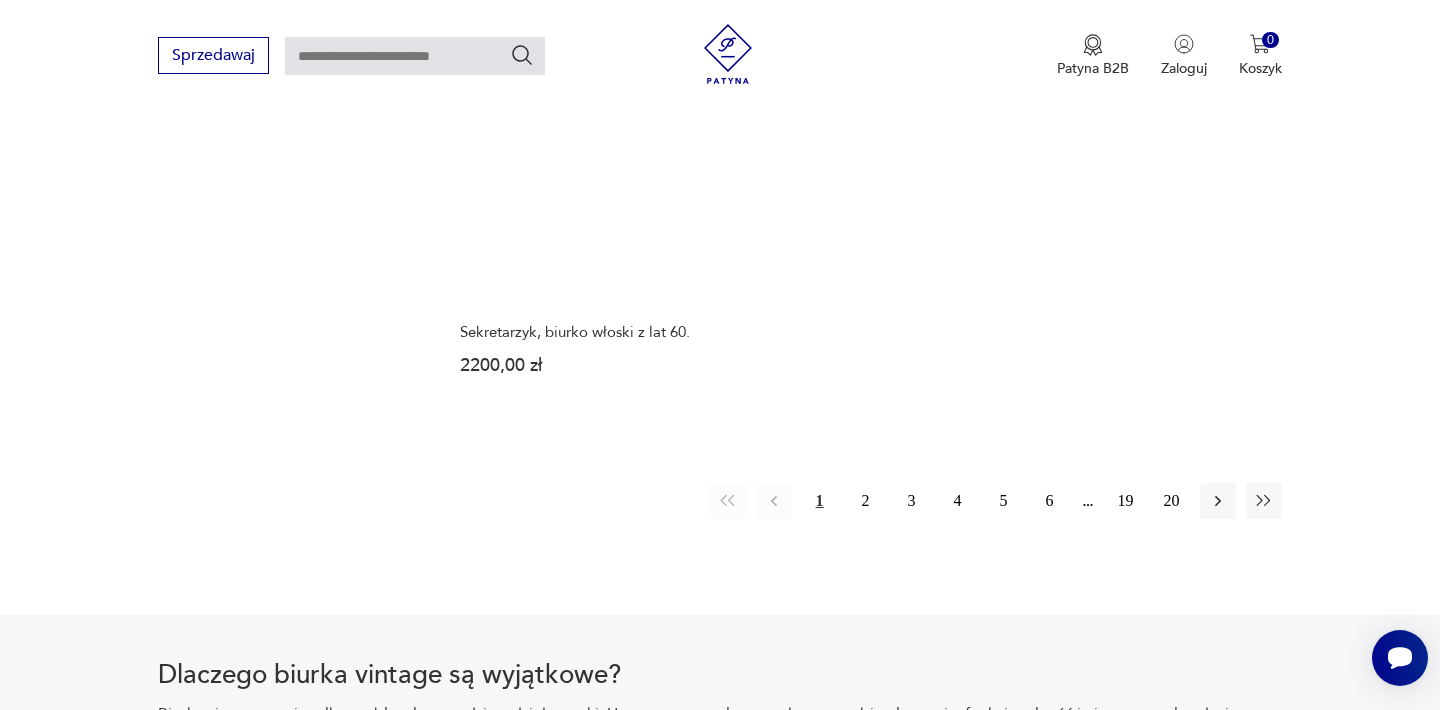 scroll, scrollTop: 2960, scrollLeft: 0, axis: vertical 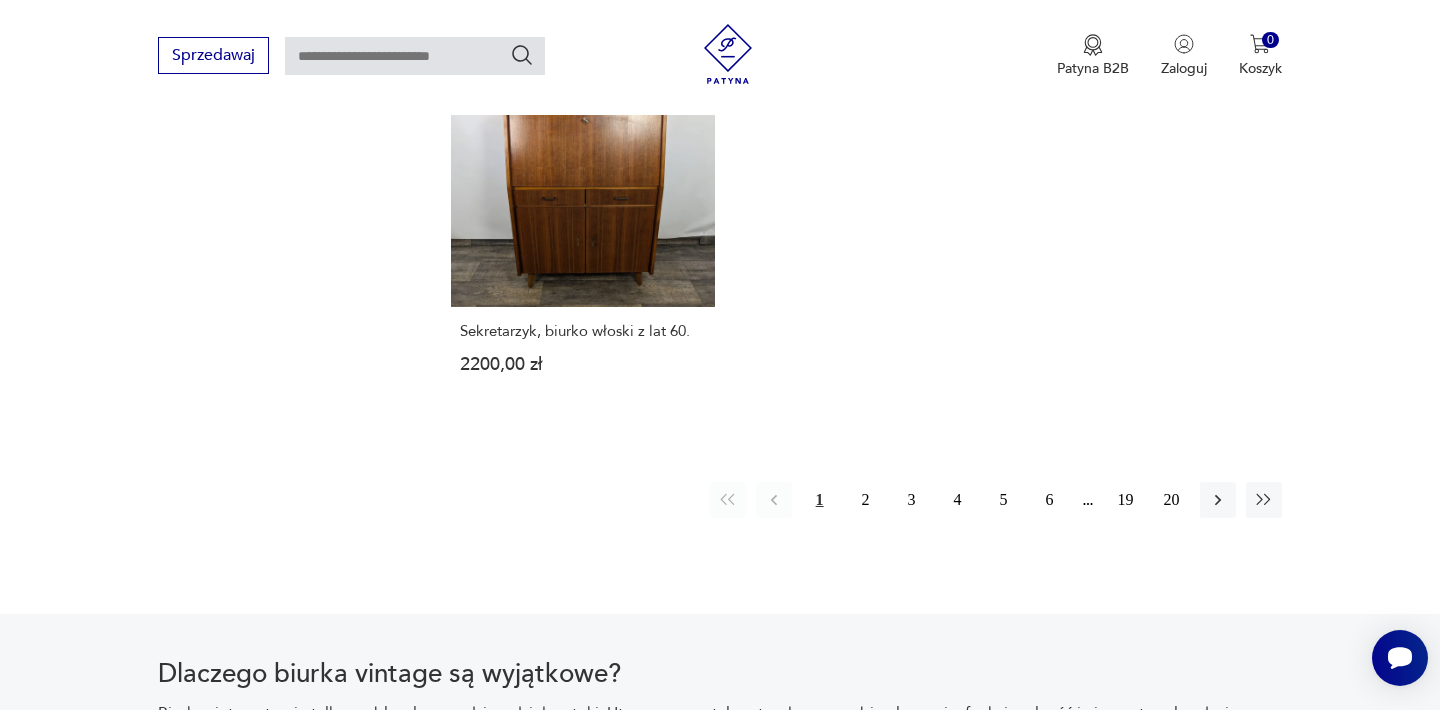 click at bounding box center (415, 56) 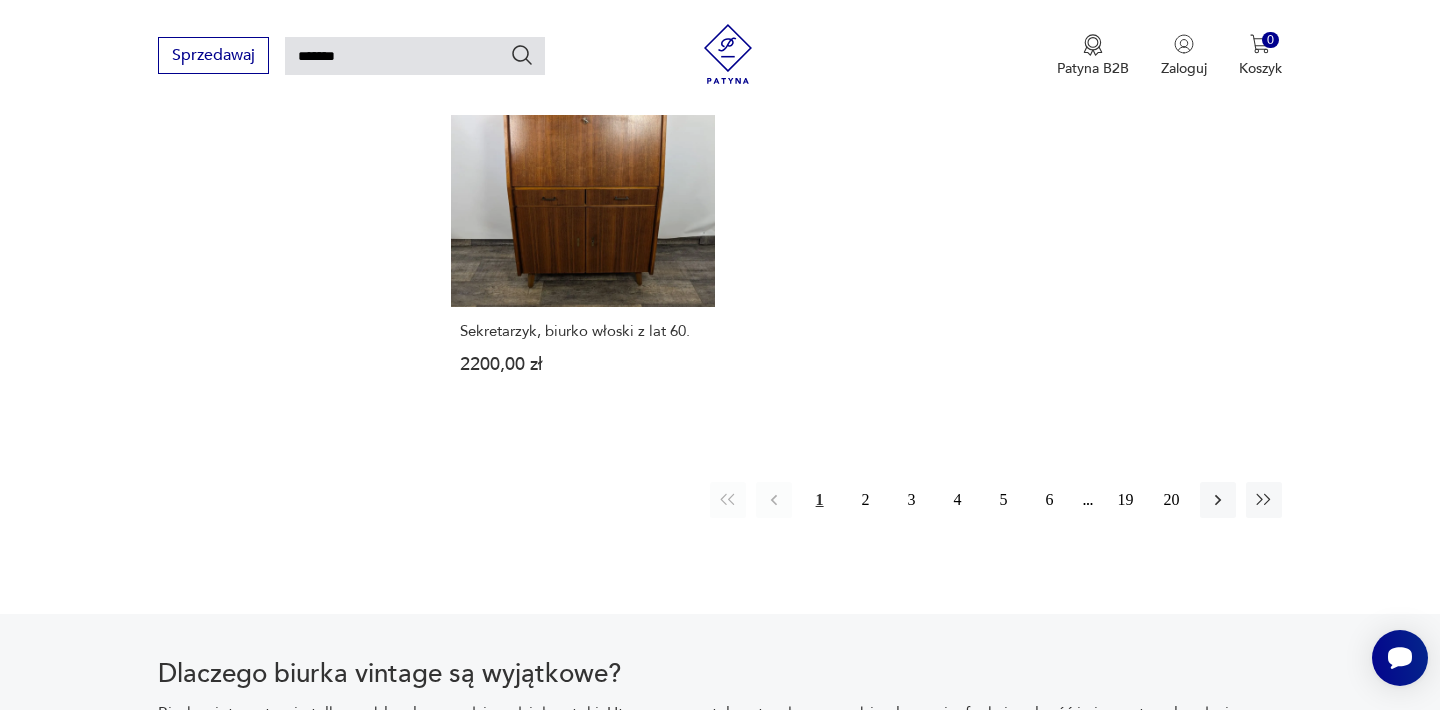 type on "*******" 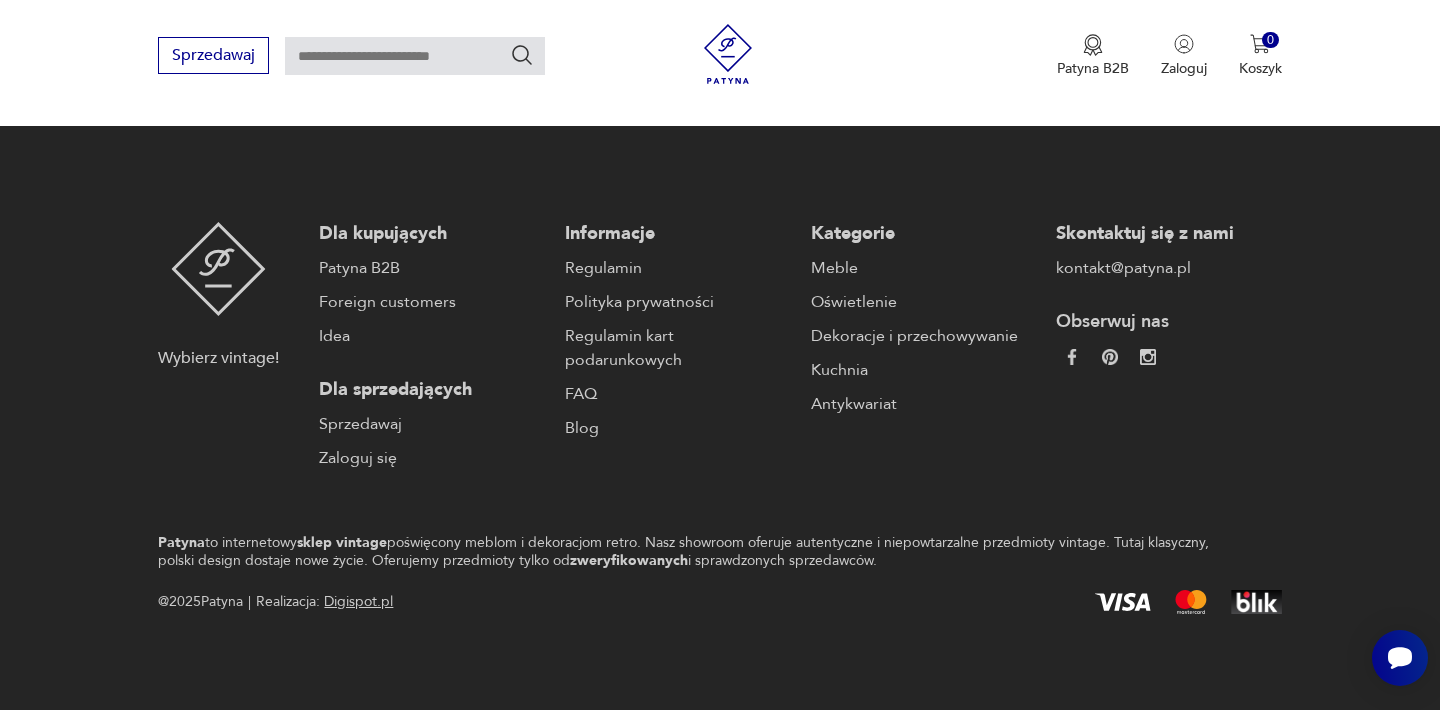 type on "*******" 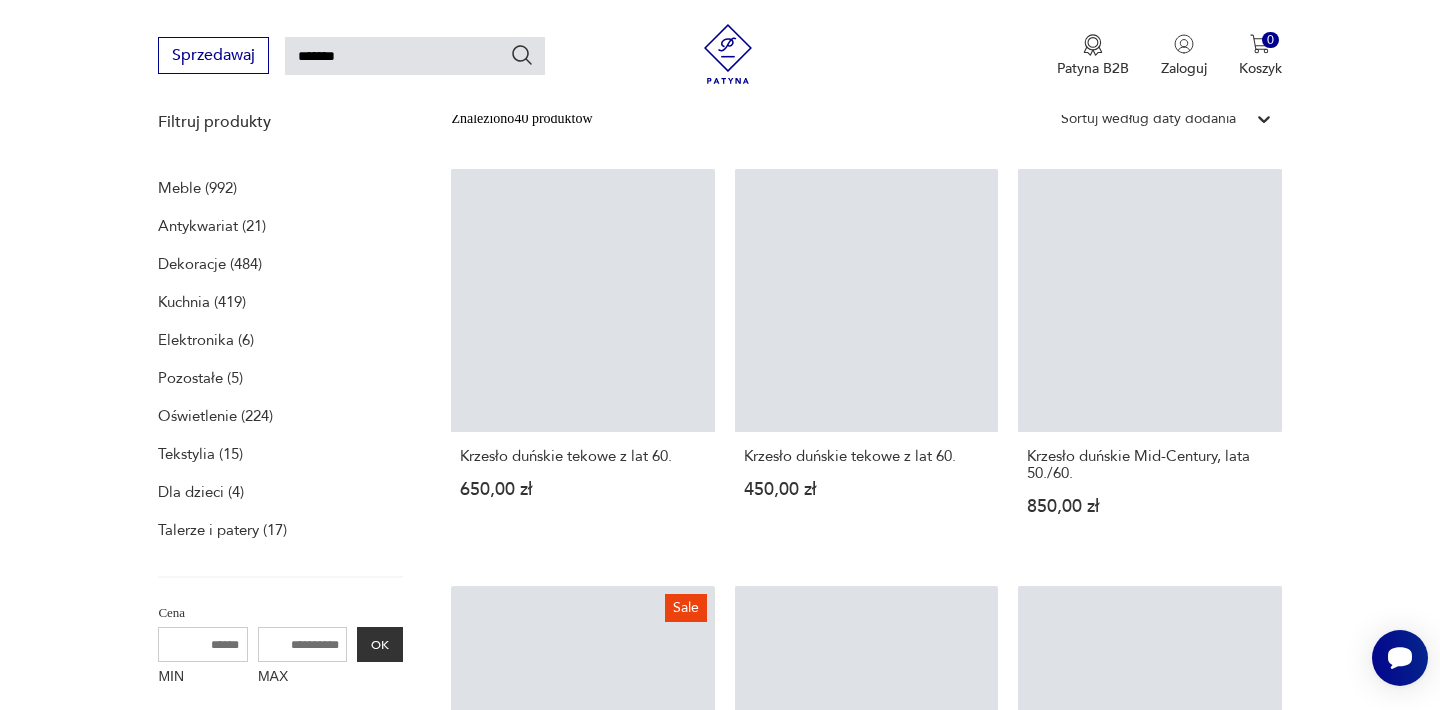 scroll, scrollTop: 260, scrollLeft: 0, axis: vertical 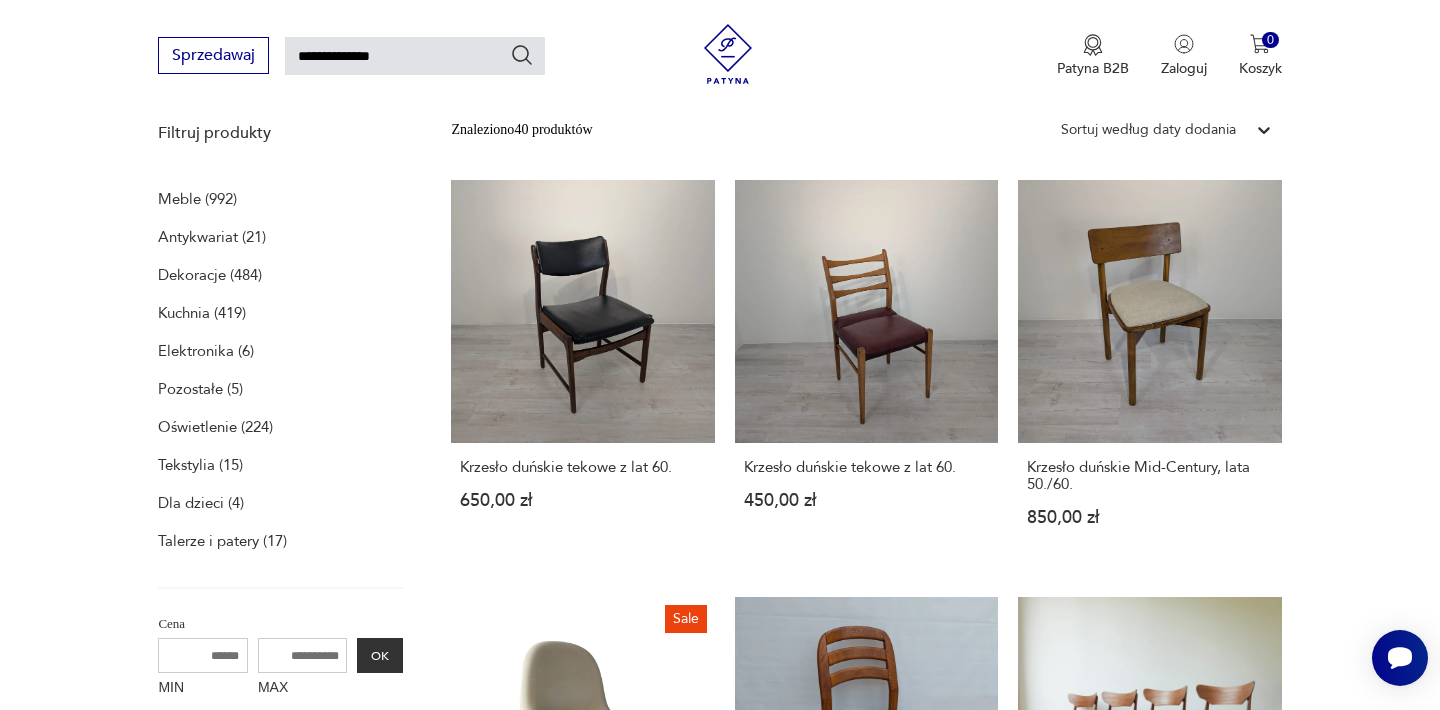 type on "**********" 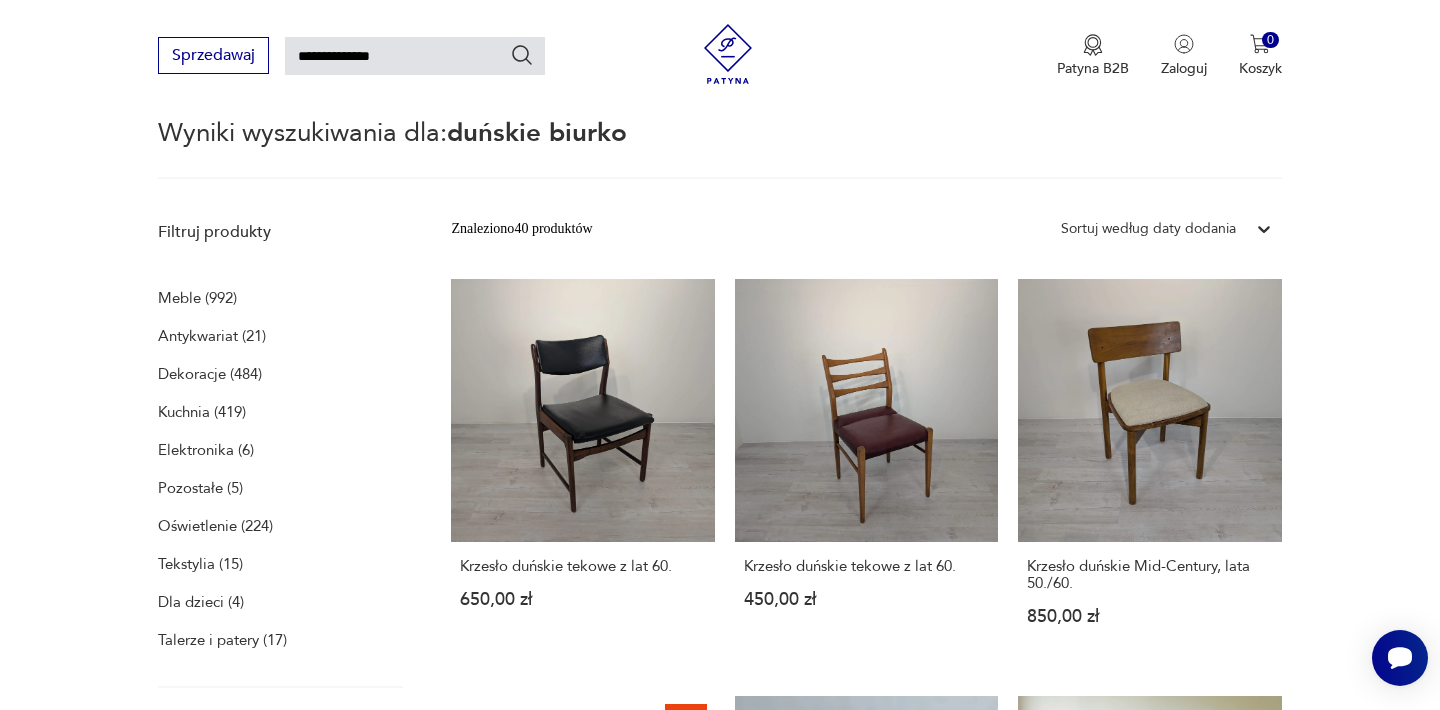 scroll, scrollTop: 72, scrollLeft: 0, axis: vertical 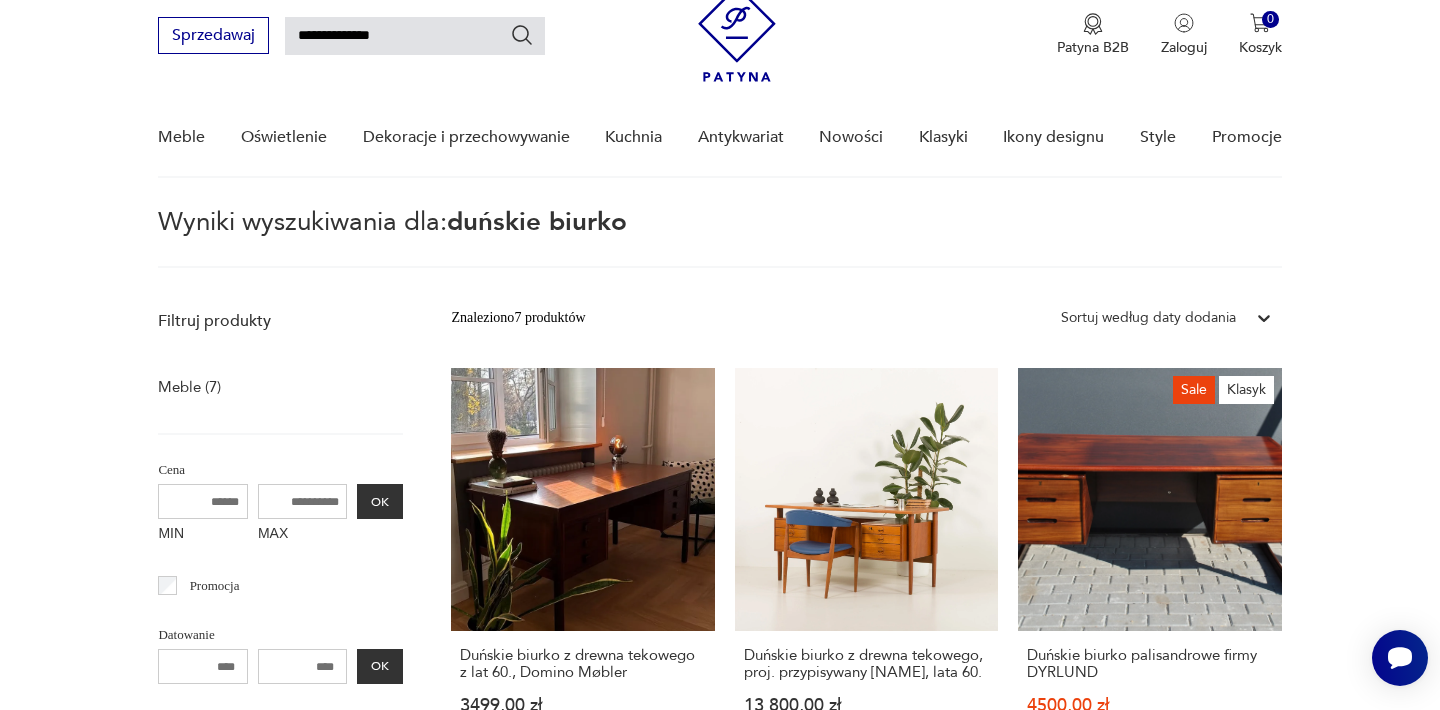 click on "Filtruj produkty Meble (7) Cena MIN MAX OK Promocja Datowanie OK Kraj pochodzenia Nie znaleziono wyników Producent Projektant Klasyk Tag art deco Bauhaus Bavaria black friday Cepelia ceramika Chodzież Ćmielów Wyczyść filtry Znaleziono  7   produktów Filtruj Sortuj według daty dodania Sortuj według daty dodania Duńskie biurko z drewna tekowego z lat 60., Domino Møbler 3499,00 zł Duńskie biurko z drewna tekowego, proj. przypisywany Kai Kristiansenowi, lata 60. 13 800,00 zł Sale Klasyk Duńskie biurko palisandrowe firmy DYRLUND 4500,00 zł 5000,00 zł Klasyk Duńskie biurko tekowe, proj. Børge Mogensen, lata 50. 9700,00 zł Duńskie biurko tekowe z 6-cioma szufladami, Domino Møbler, 1960s 1800,00 zł Duńskie biurko, lata 60. 7900,00 zł Produkt wyprzedany Tekowe, Duńskie Biurko, Danish Design 1300,00 zł" at bounding box center [720, 1003] 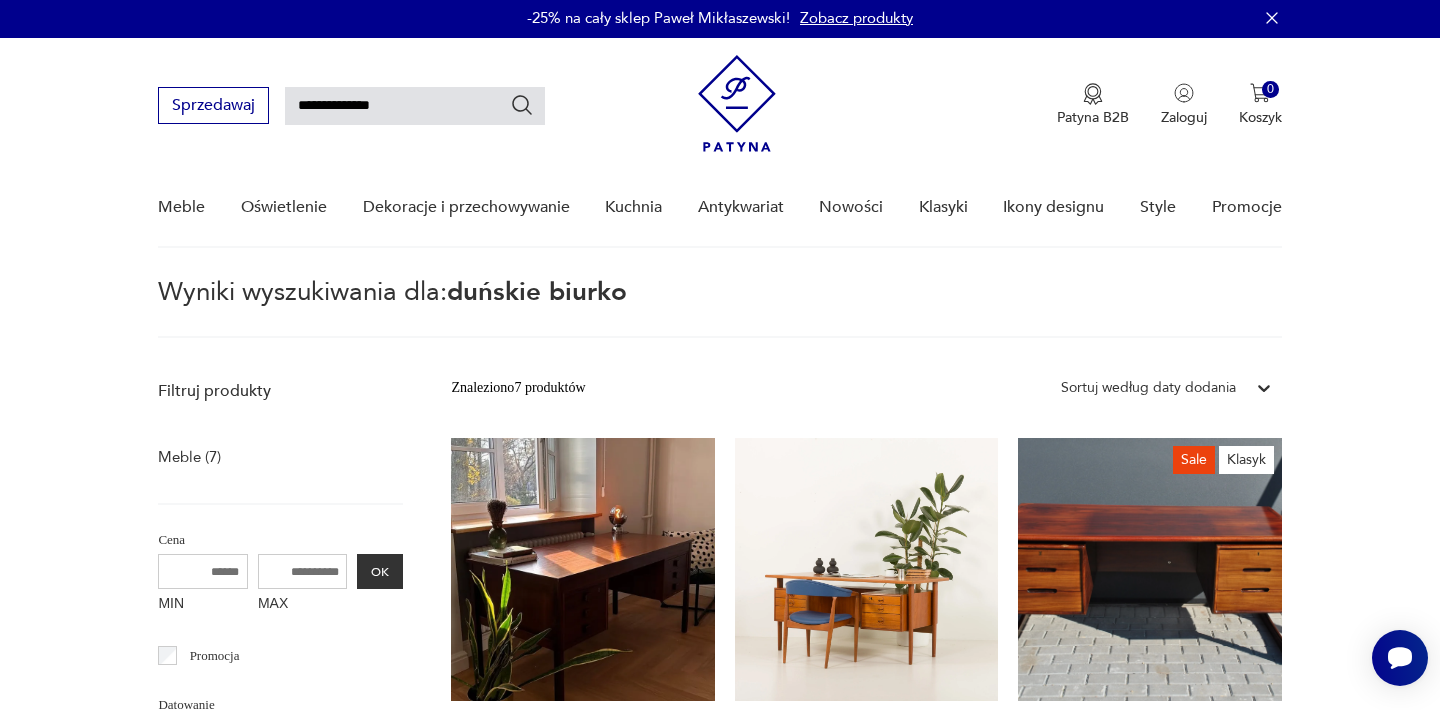 scroll, scrollTop: 0, scrollLeft: 0, axis: both 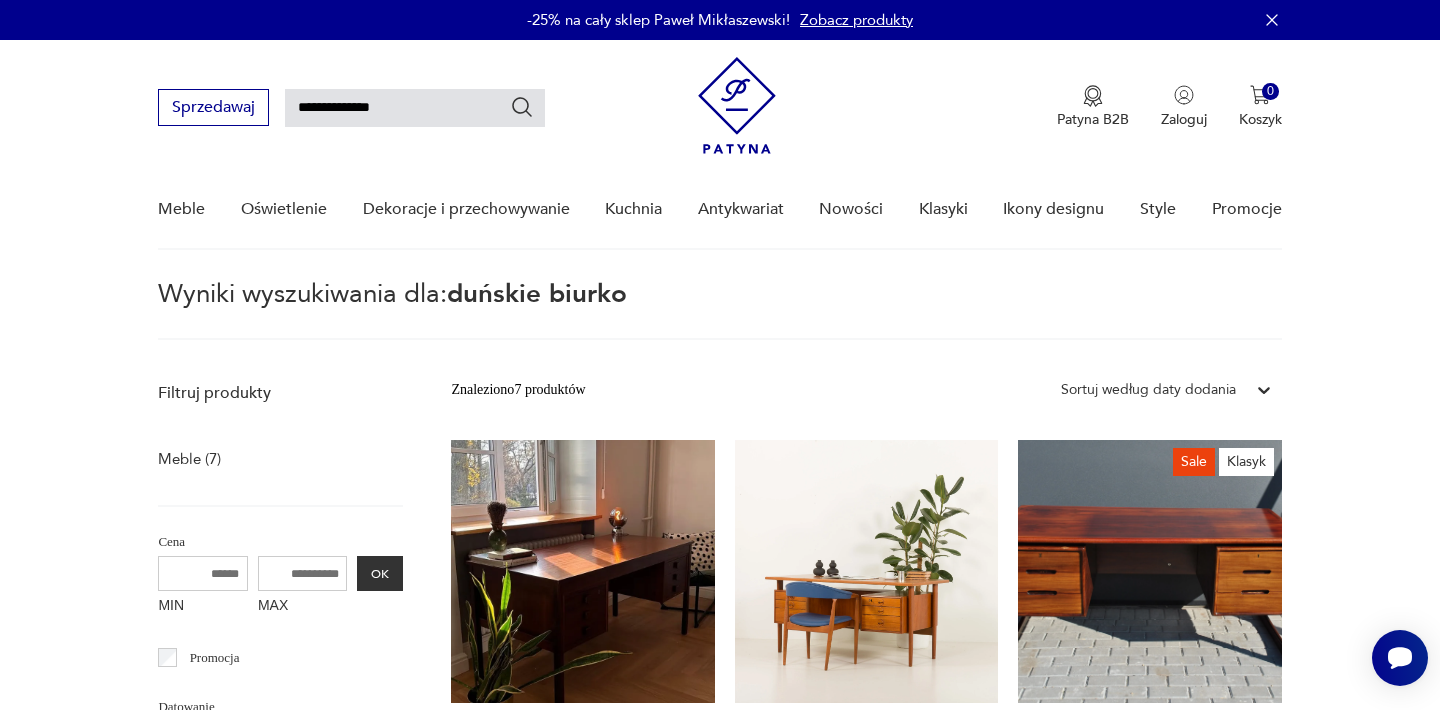 click on "**********" at bounding box center (415, 108) 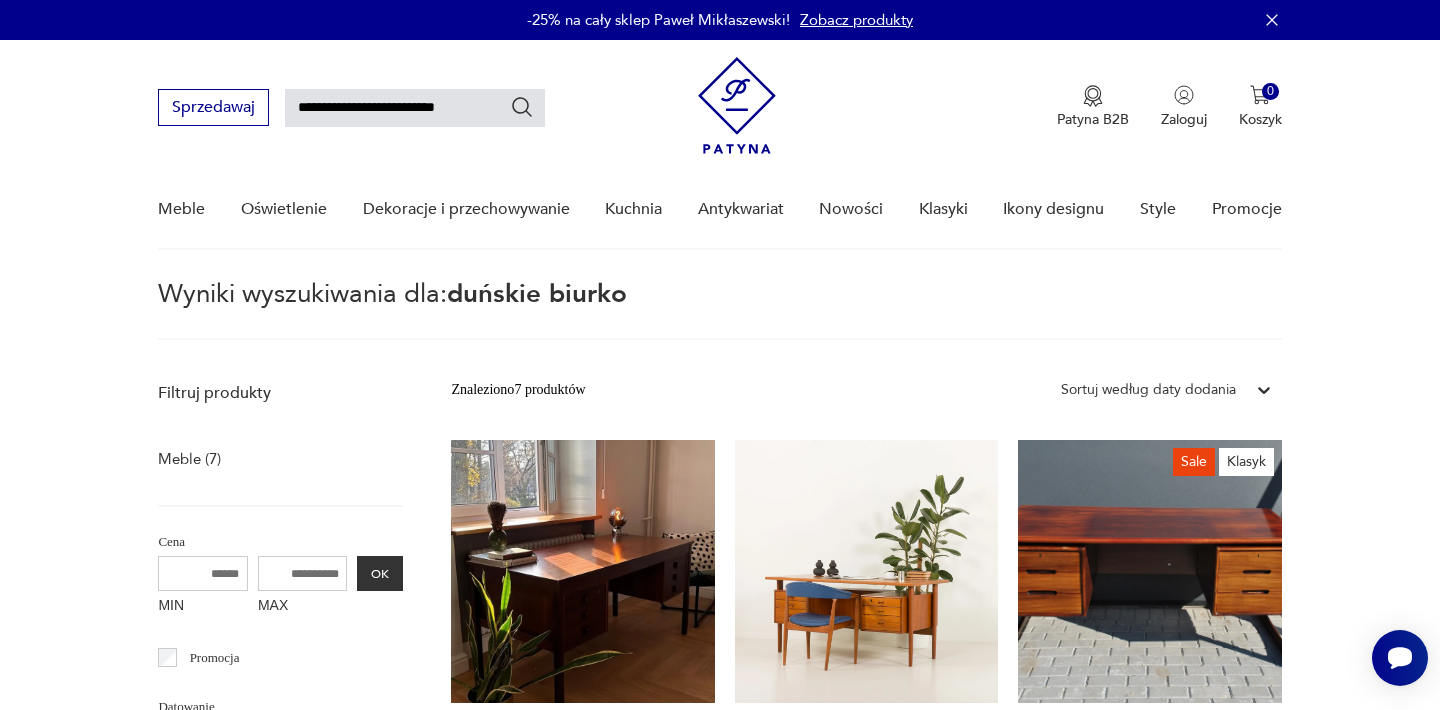 type on "**********" 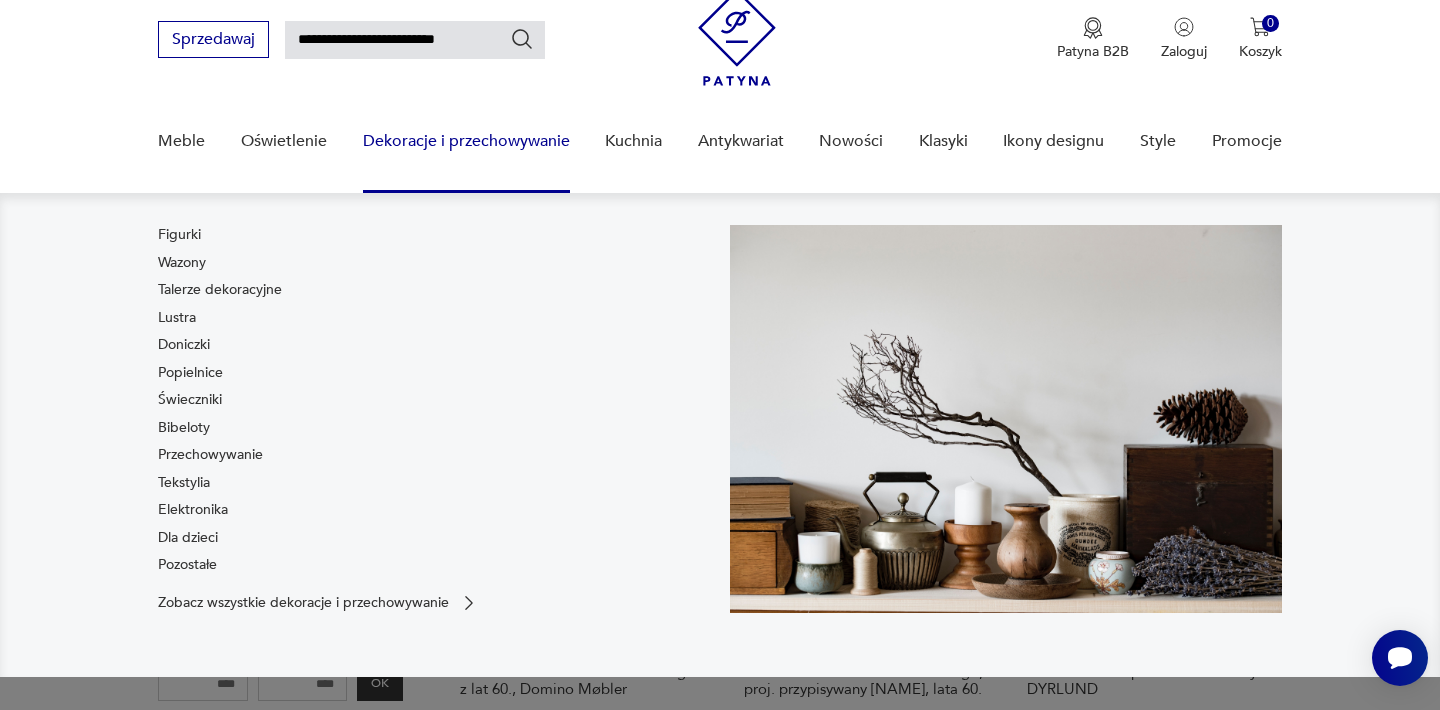 scroll, scrollTop: 72, scrollLeft: 0, axis: vertical 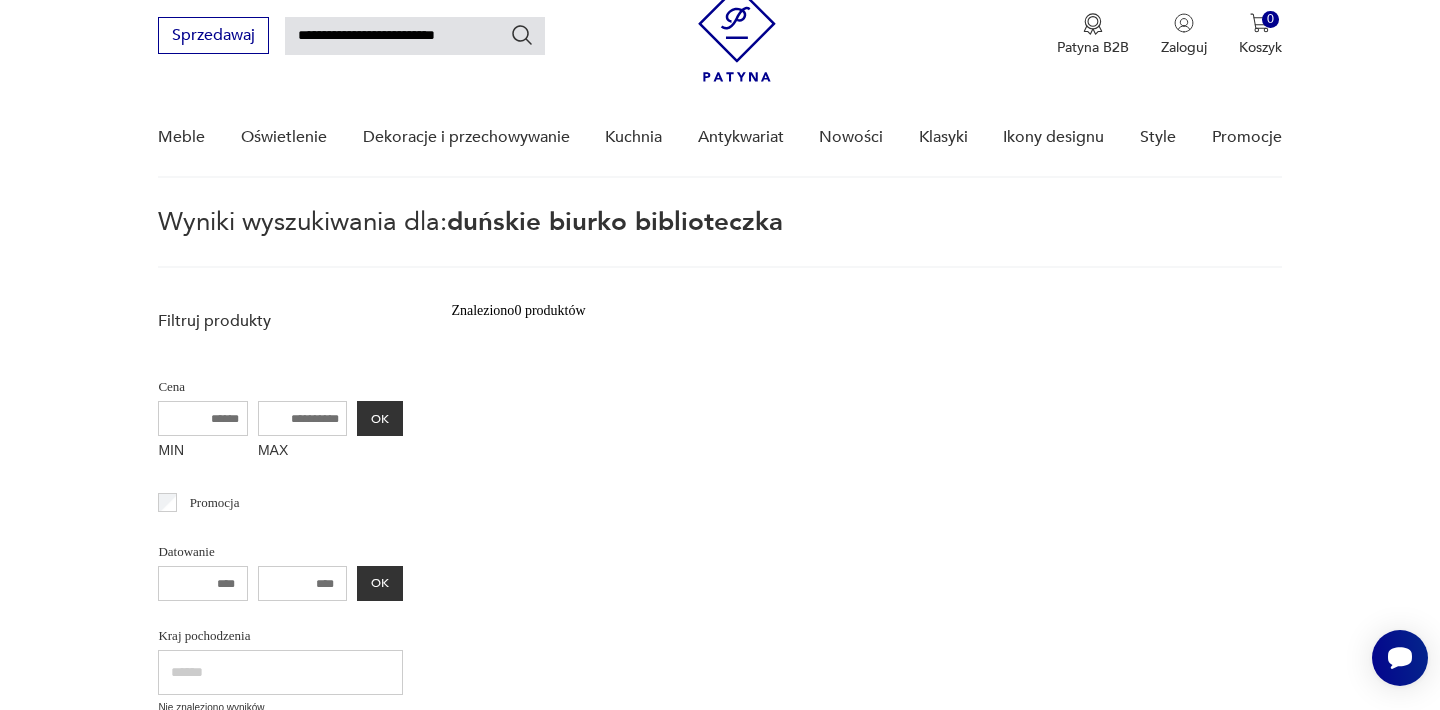 click on "**********" at bounding box center (415, 36) 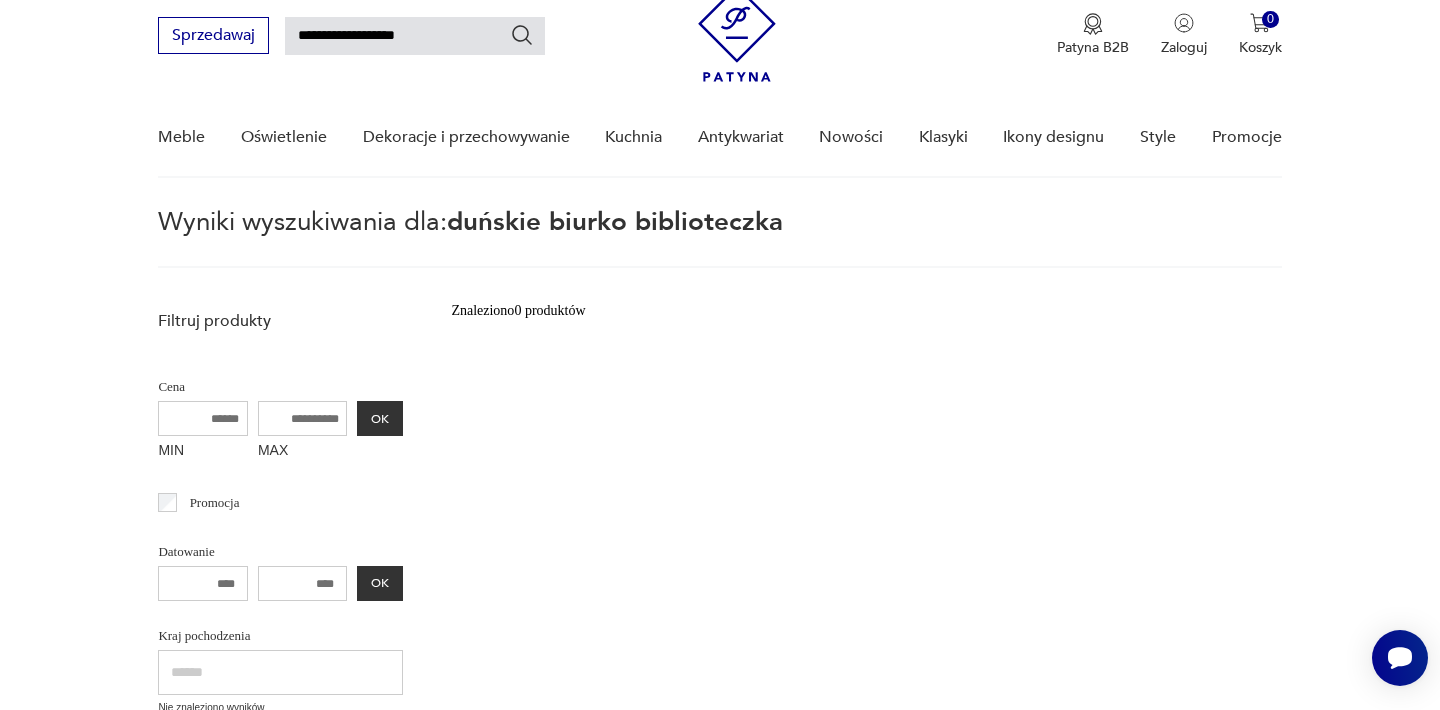 type on "**********" 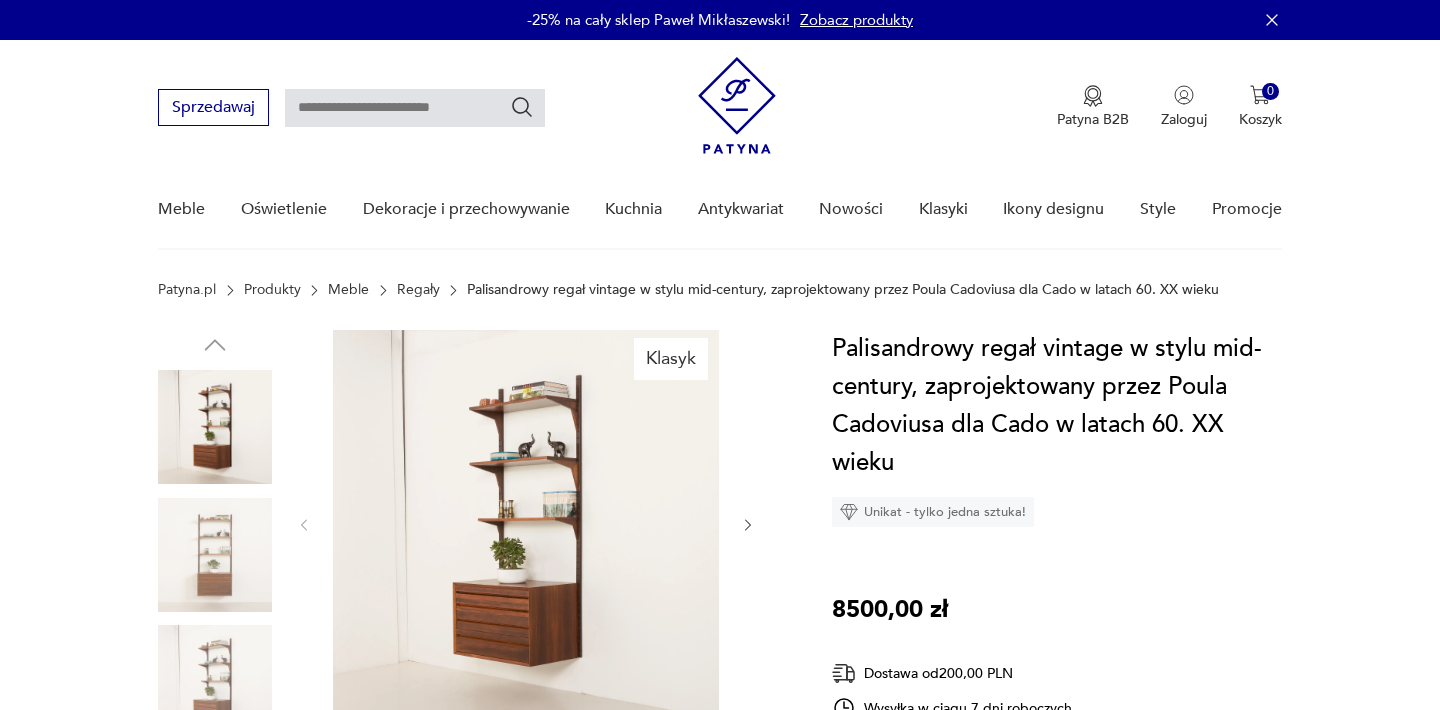 scroll, scrollTop: 0, scrollLeft: 0, axis: both 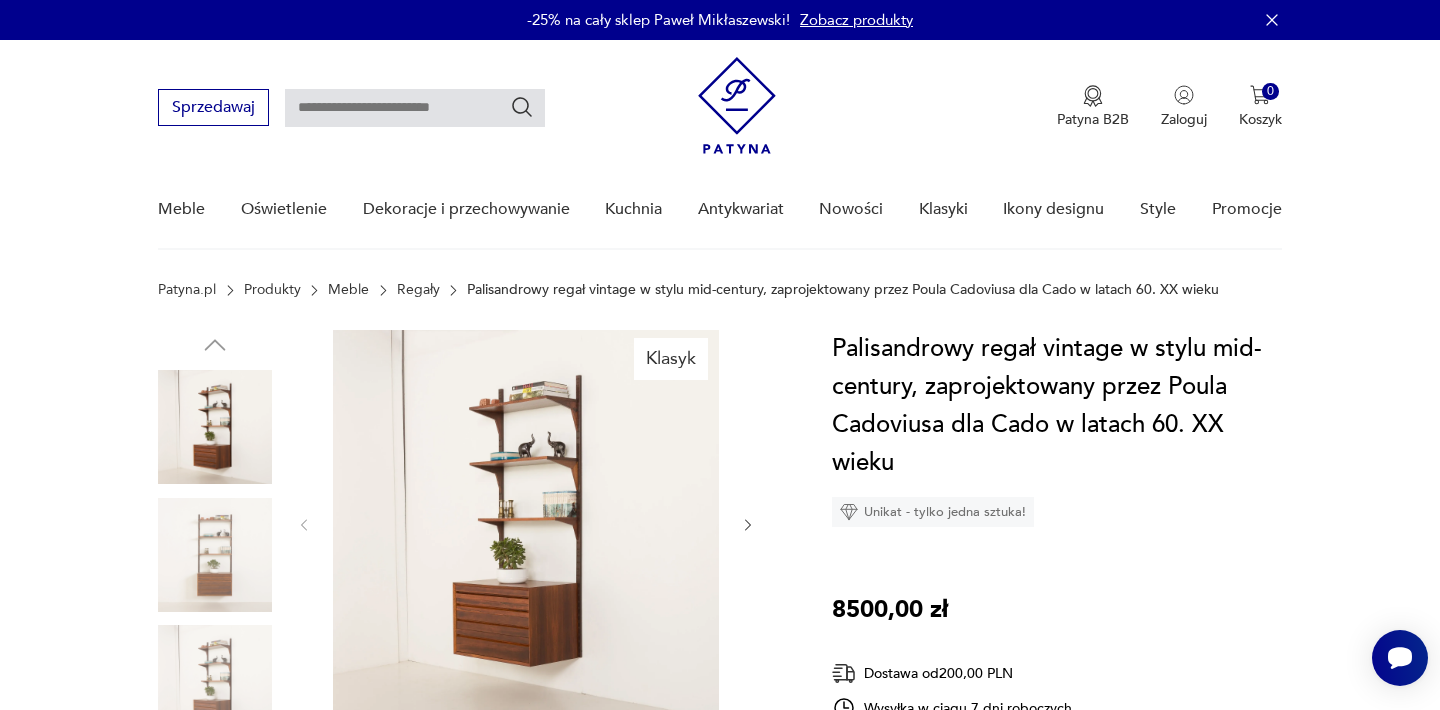 click at bounding box center (415, 108) 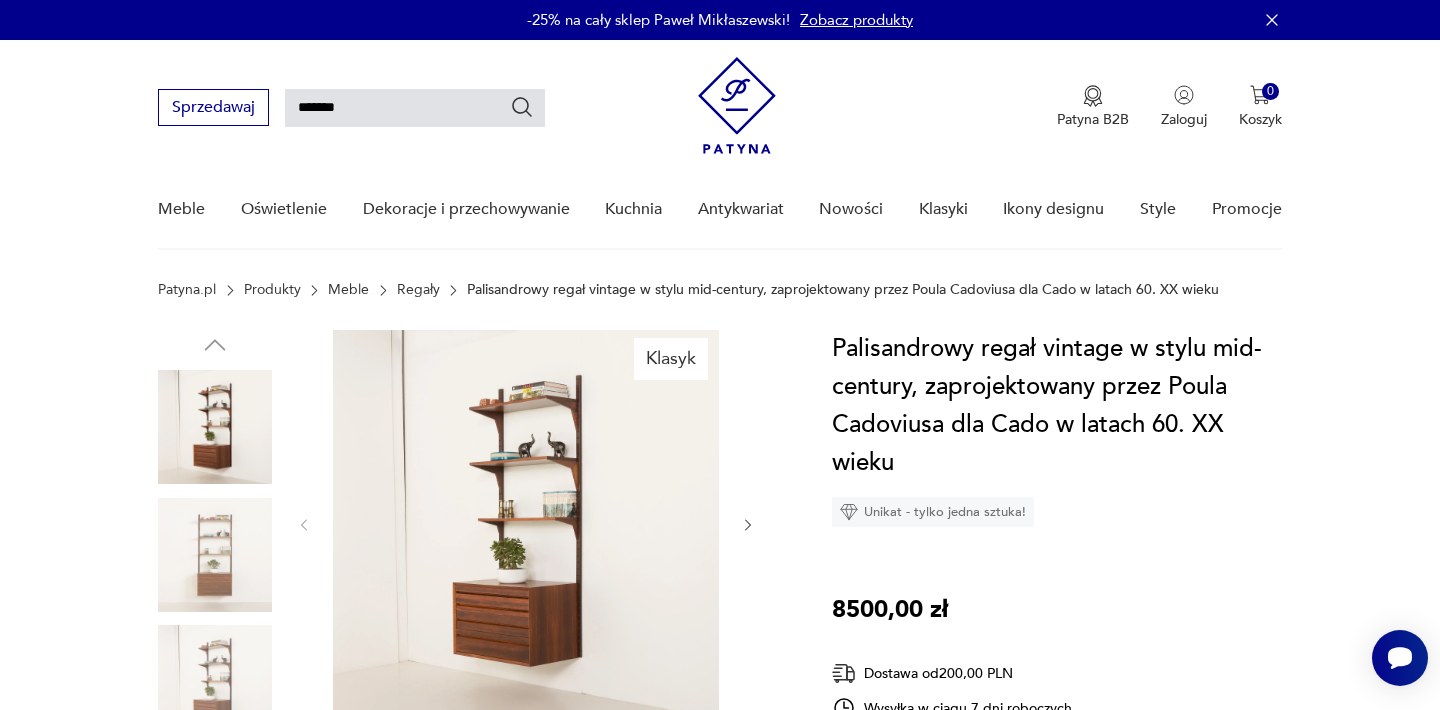 type on "*******" 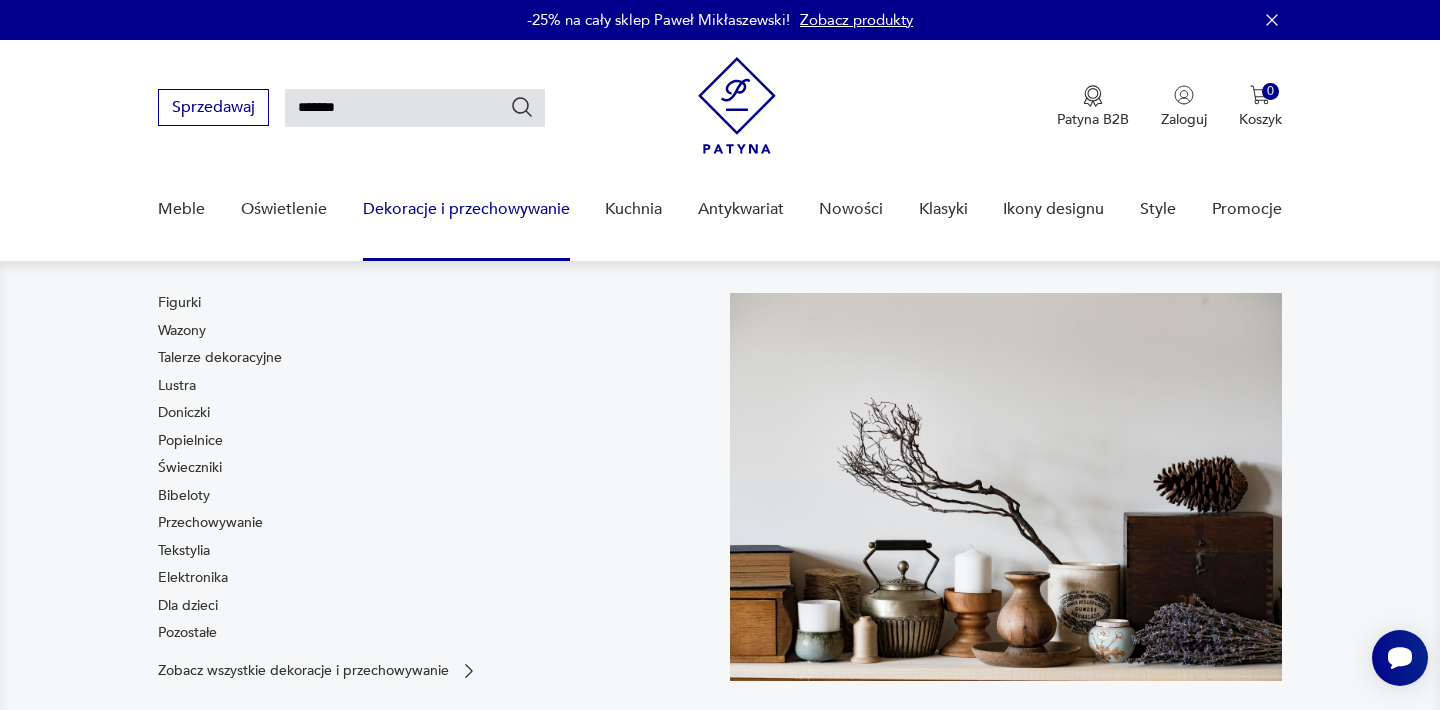 scroll, scrollTop: 72, scrollLeft: 0, axis: vertical 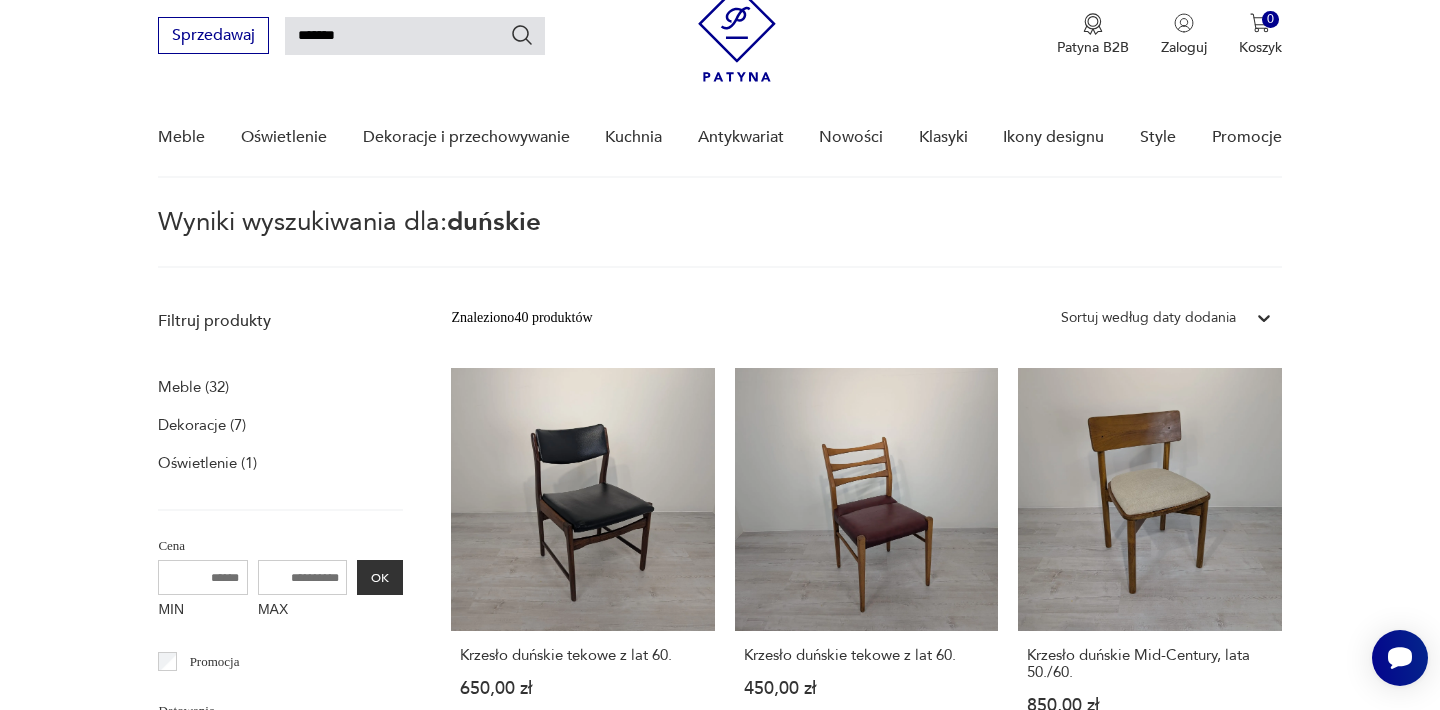 click on "Filtruj produkty Meble (32) Dekoracje (7) Oświetlenie (1) Cena MIN MAX OK Promocja Datowanie OK Kraj pochodzenia Nie znaleziono wyników Producent Projektant Klasyk Tag art deco Bauhaus Bavaria black friday Cepelia ceramika Chodzież Ćmielów Wyczyść filtry Znaleziono  40   produktów Filtruj Sortuj według daty dodania Sortuj według daty dodania Krzesło duńskie tekowe z lat 60. 650,00 zł Krzesło duńskie tekowe z lat 60. 450,00 zł Krzesło duńskie Mid-Century, lata 50./60. 850,00 zł Sale Duńskie minimalistyczne krzesło od Gubi 999,00 zł 1200,00 zł Krzesło tekowe duńskie Dyrlund z lat 60. 800,00 zł 4 krzesła, Schonning & Elgaard, duńskie teakowe 7600,00 zł Krzesło tekowe duńskie z lat 70. 400,00 zł Krzesło tekowe duńskie z lat 60./70. Mid-Century Modern 850,00 zł Klasyk Fotel EGG - symbol duńskiego designu. 27 500,00 zł Duńskie lustro tekowe, model 161, proj. Aksel Kjersgaard, lata 60. 1800,00 zł Biurko duńskie teakowe, lata 60.; z szufladami, dwustronne 1 2 3" at bounding box center [720, 1691] 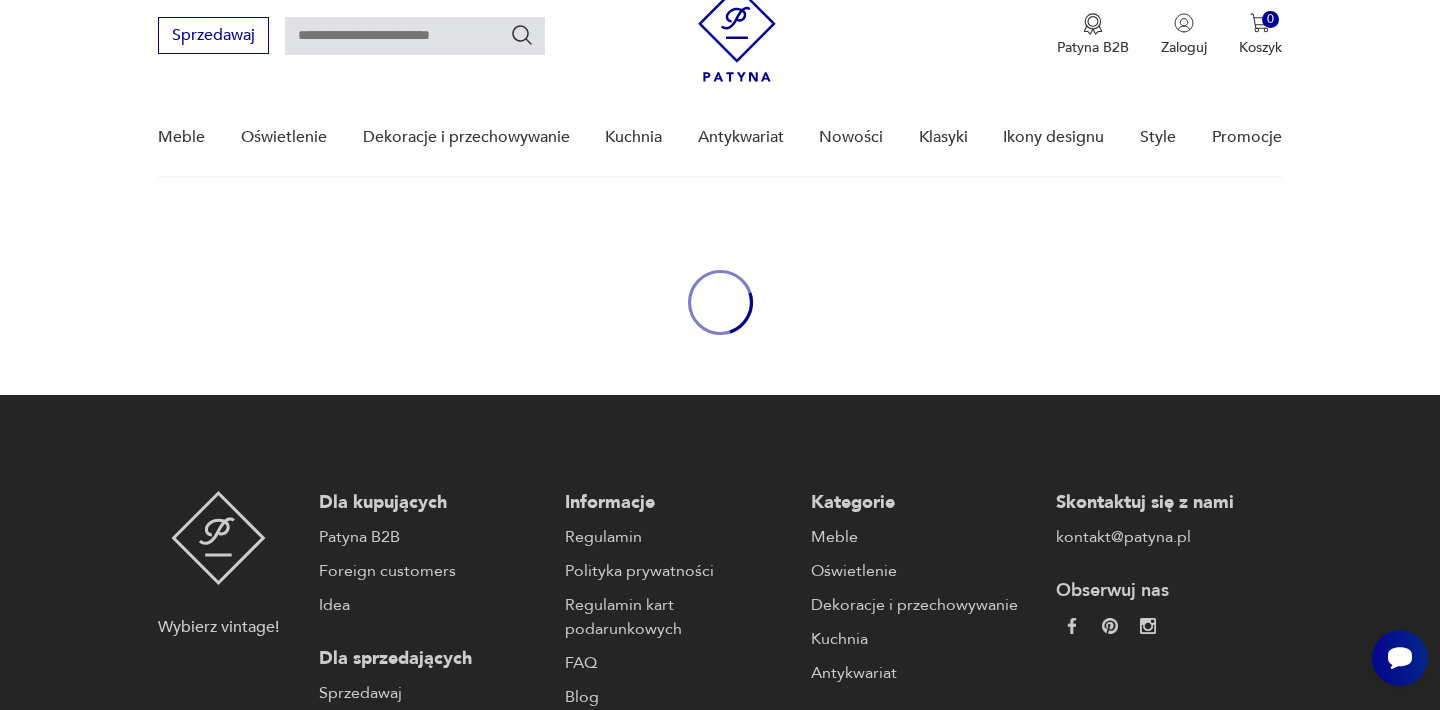 type on "*******" 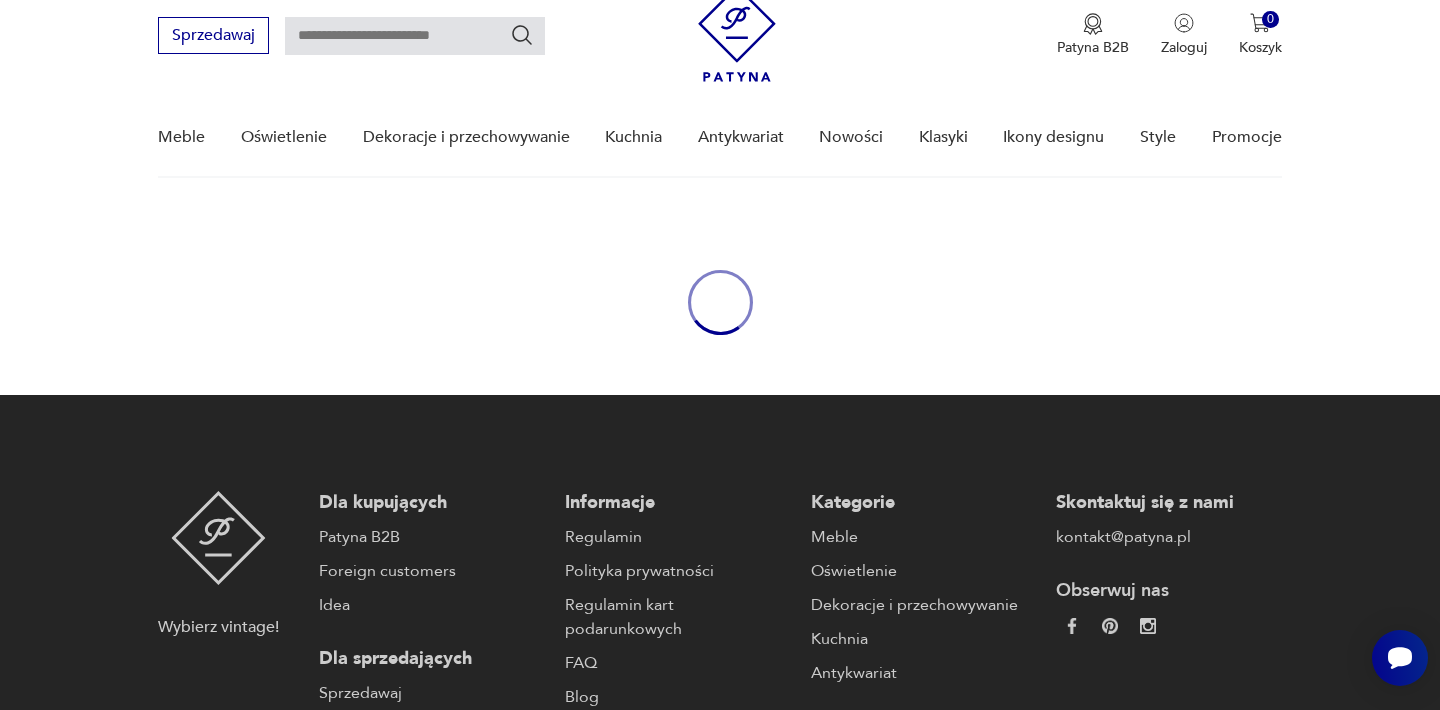 type on "*******" 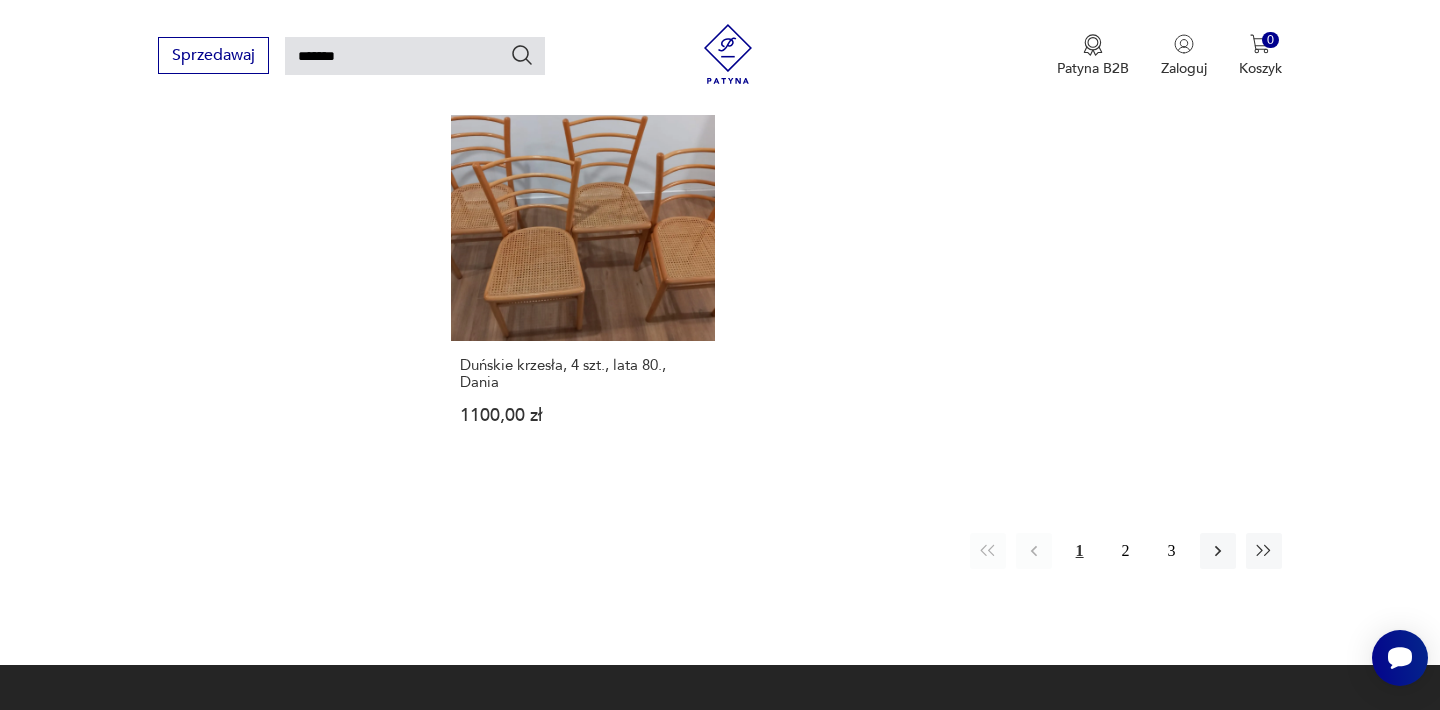 scroll, scrollTop: 2512, scrollLeft: 0, axis: vertical 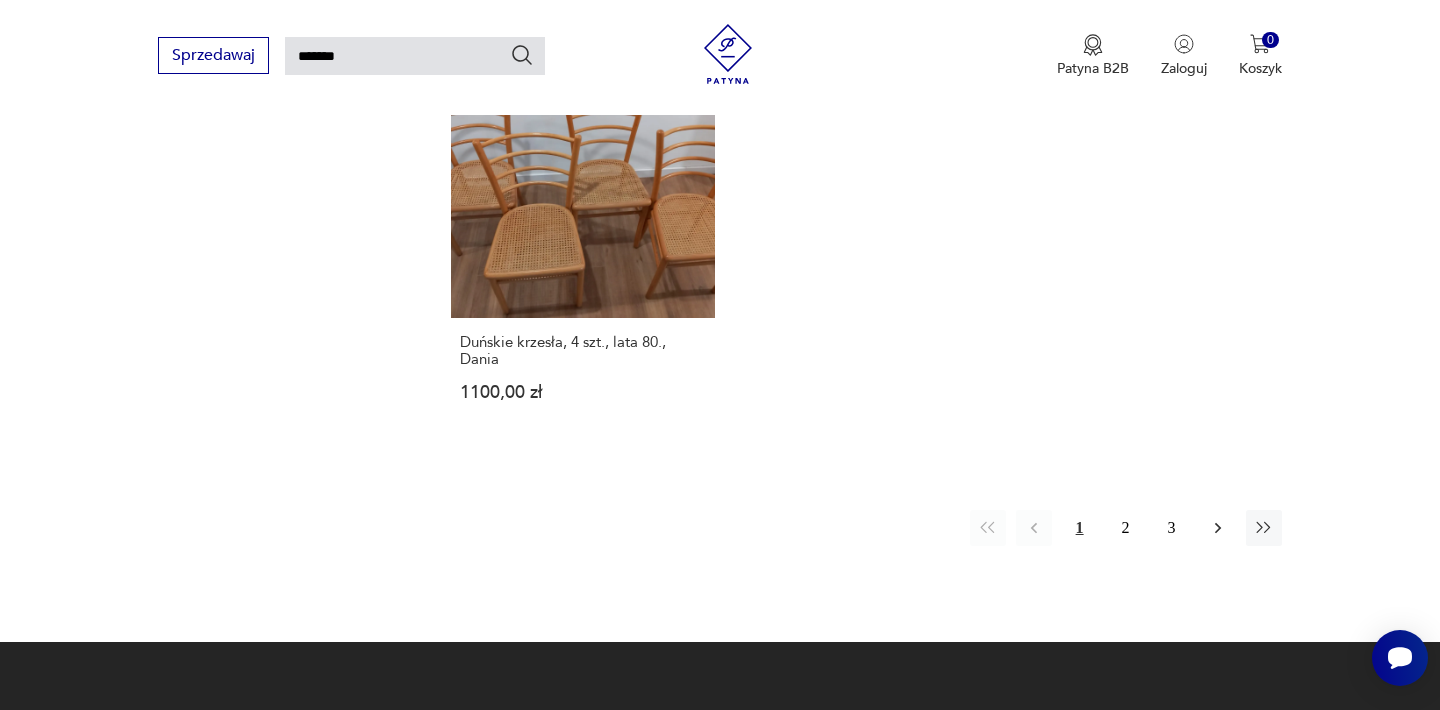 click 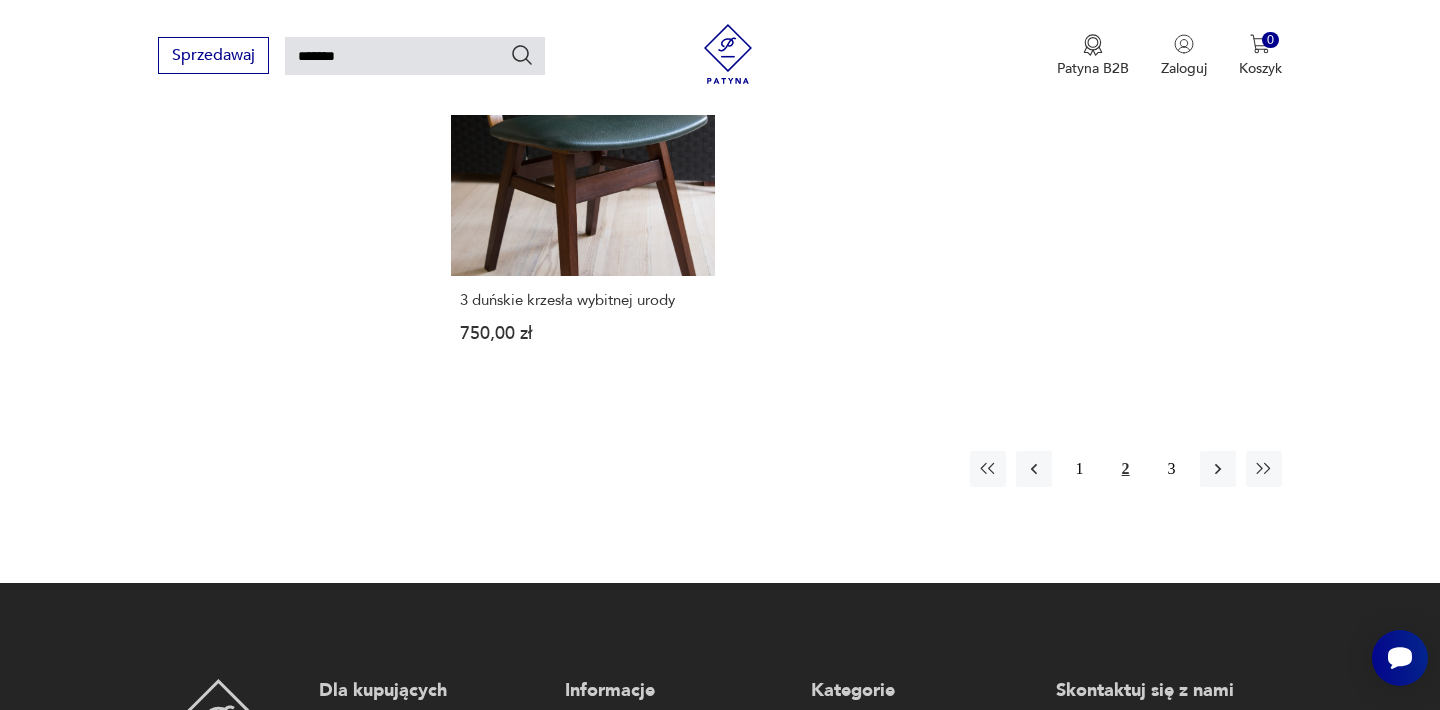 scroll, scrollTop: 2592, scrollLeft: 0, axis: vertical 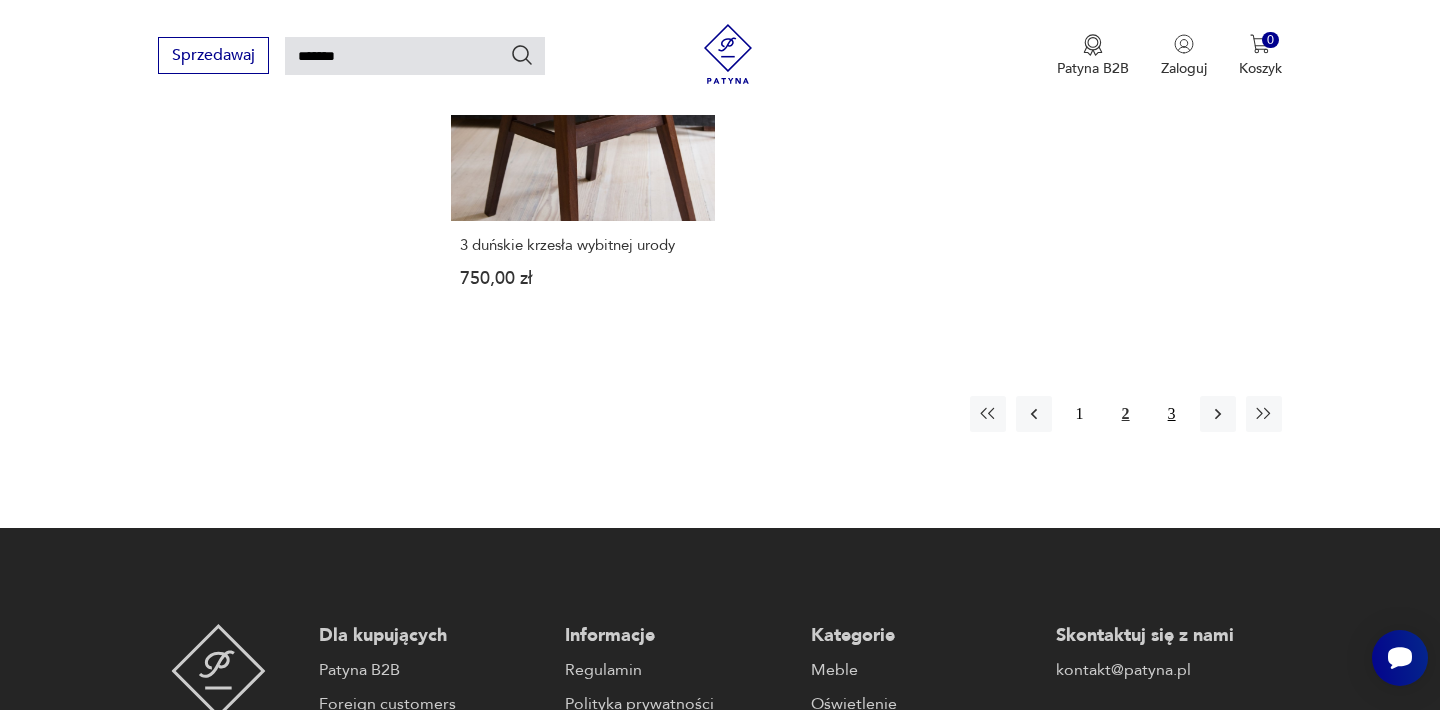 click on "3" at bounding box center (1172, 414) 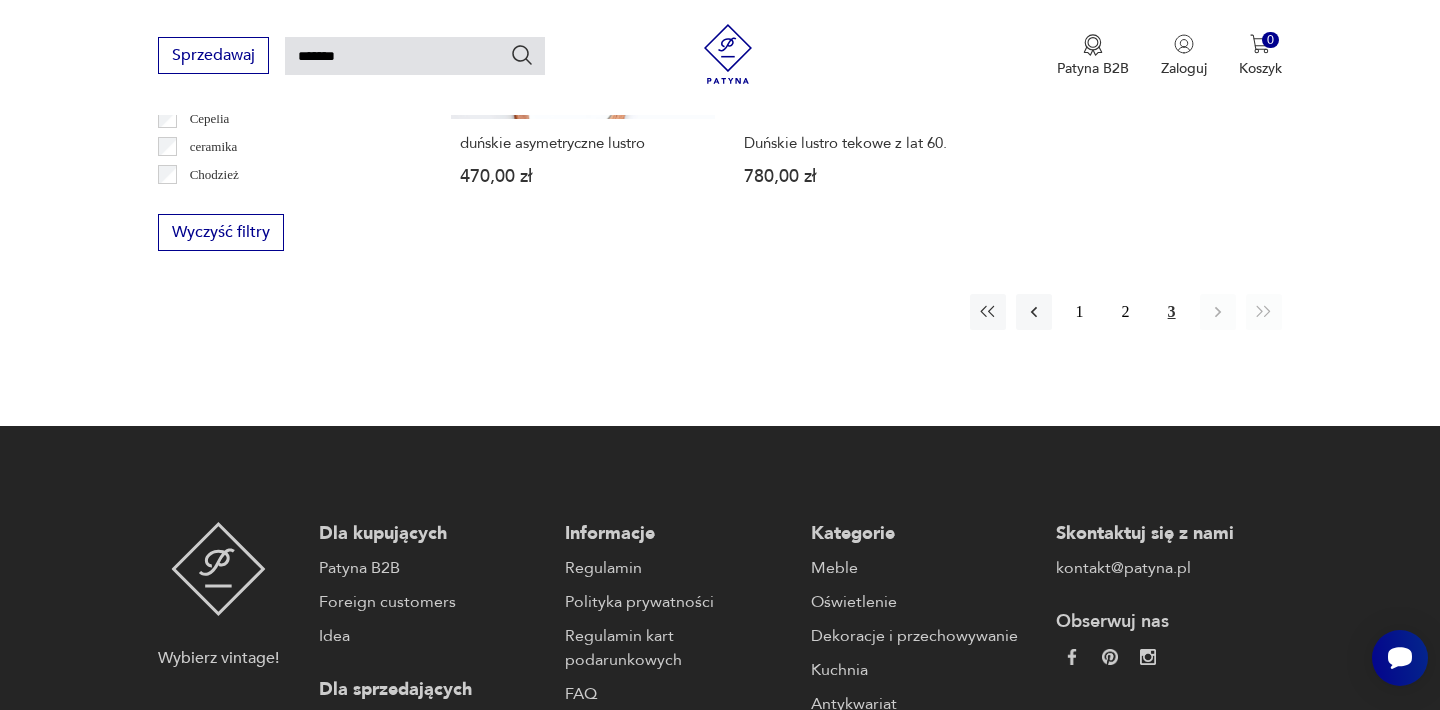 scroll, scrollTop: 1472, scrollLeft: 0, axis: vertical 